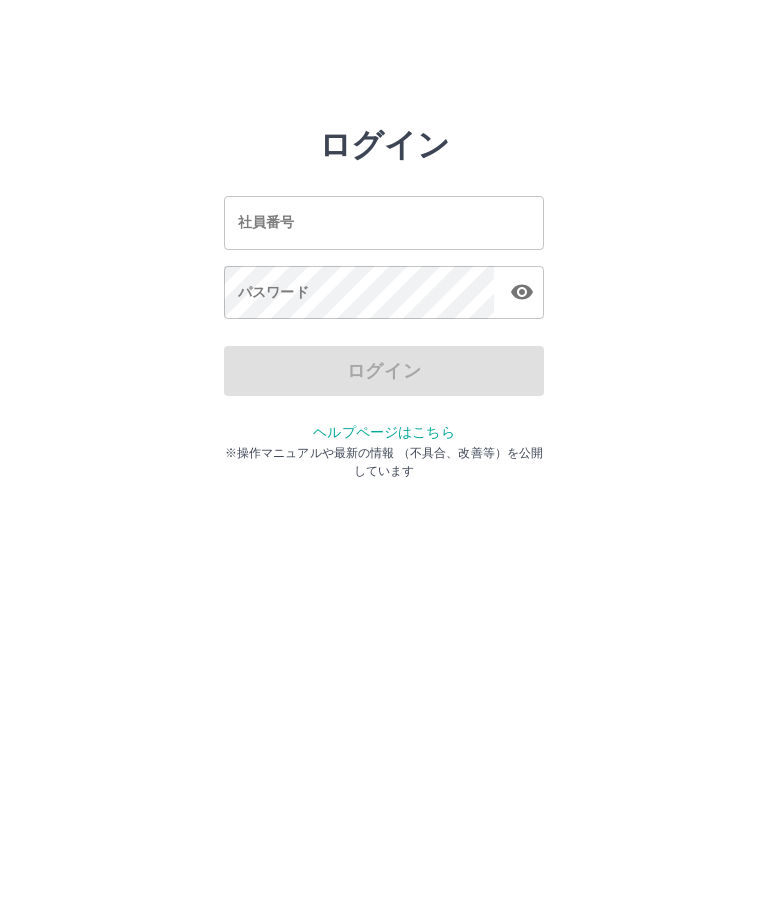 scroll, scrollTop: 0, scrollLeft: 0, axis: both 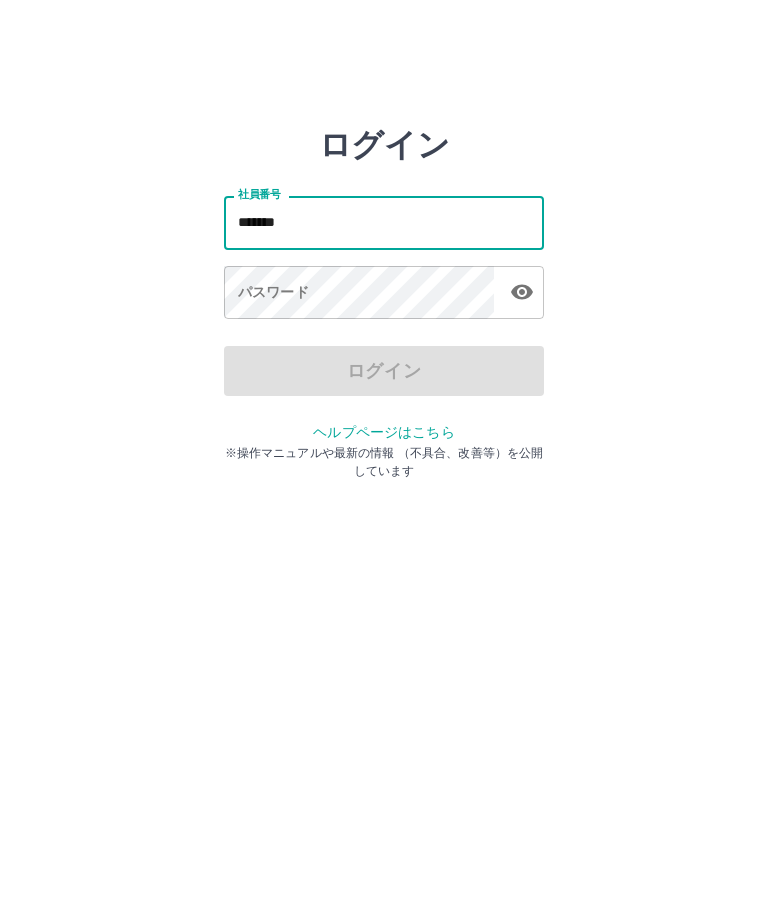 type on "*******" 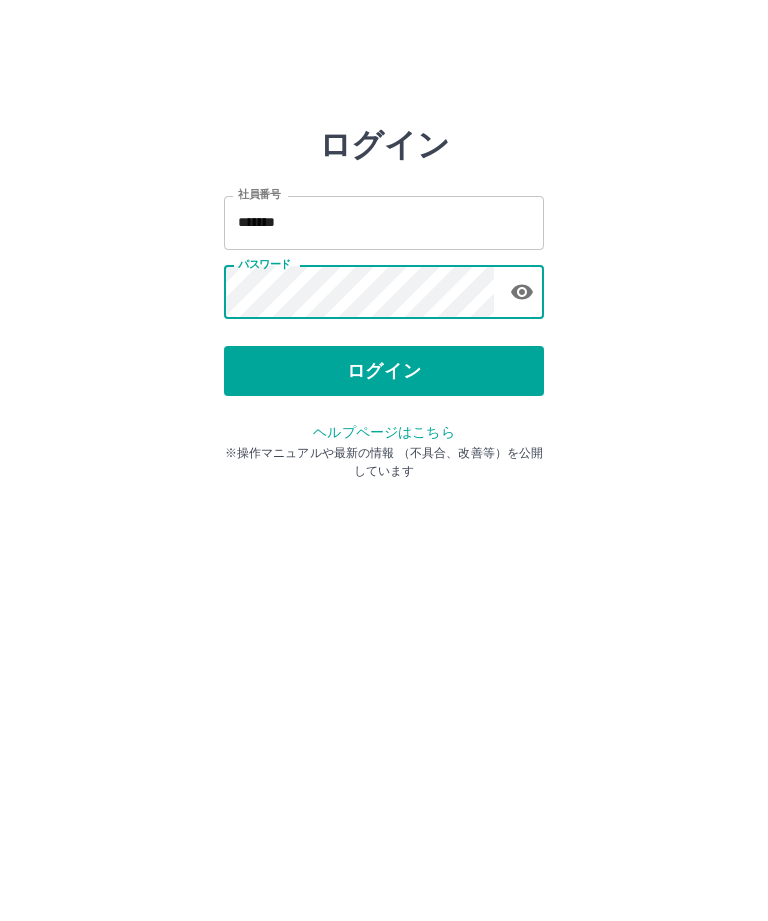 click 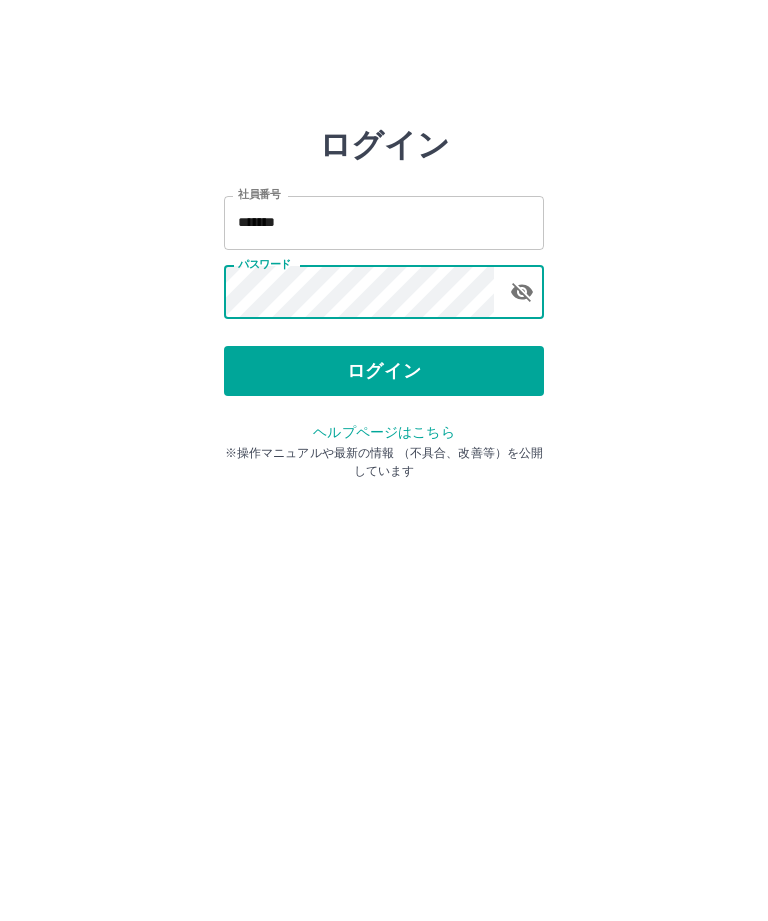 click on "ログイン" at bounding box center [384, 371] 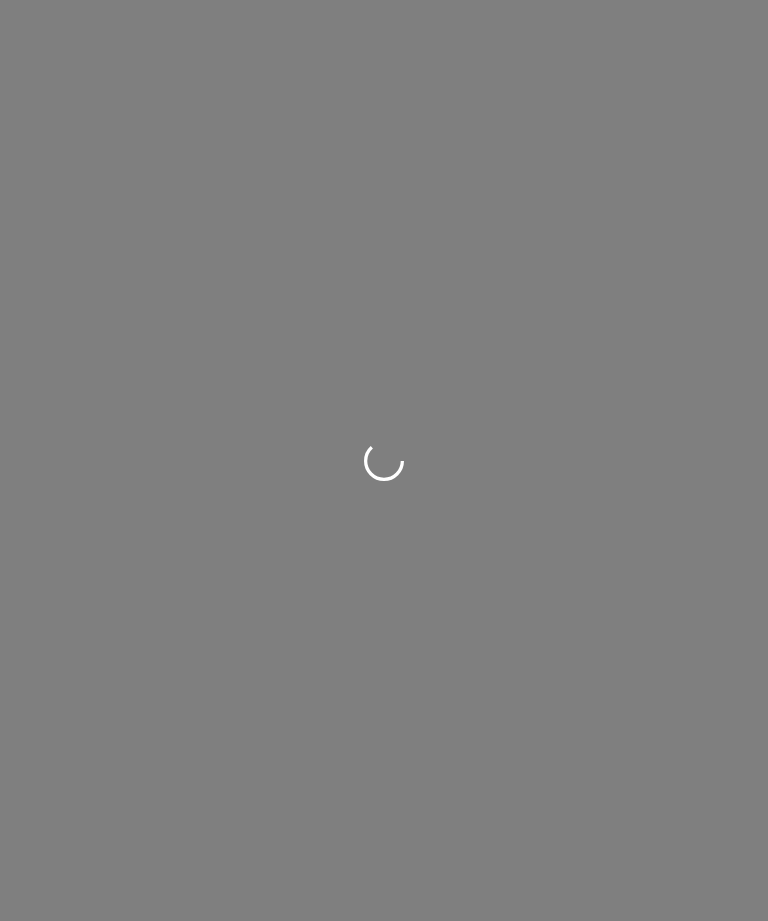 scroll, scrollTop: 0, scrollLeft: 0, axis: both 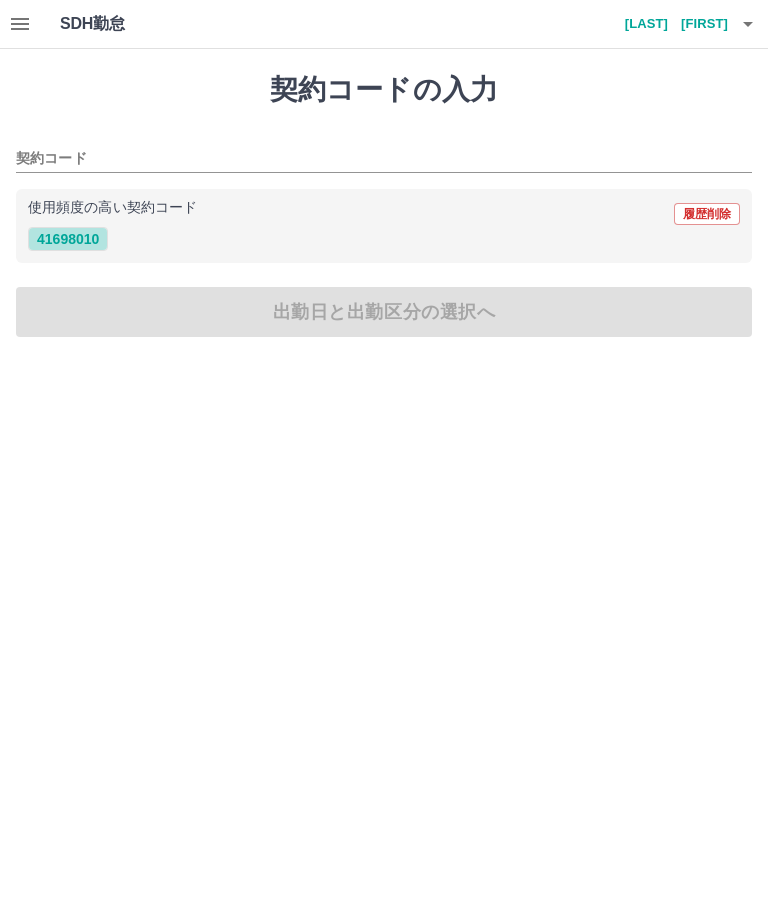 click on "41698010" at bounding box center (68, 239) 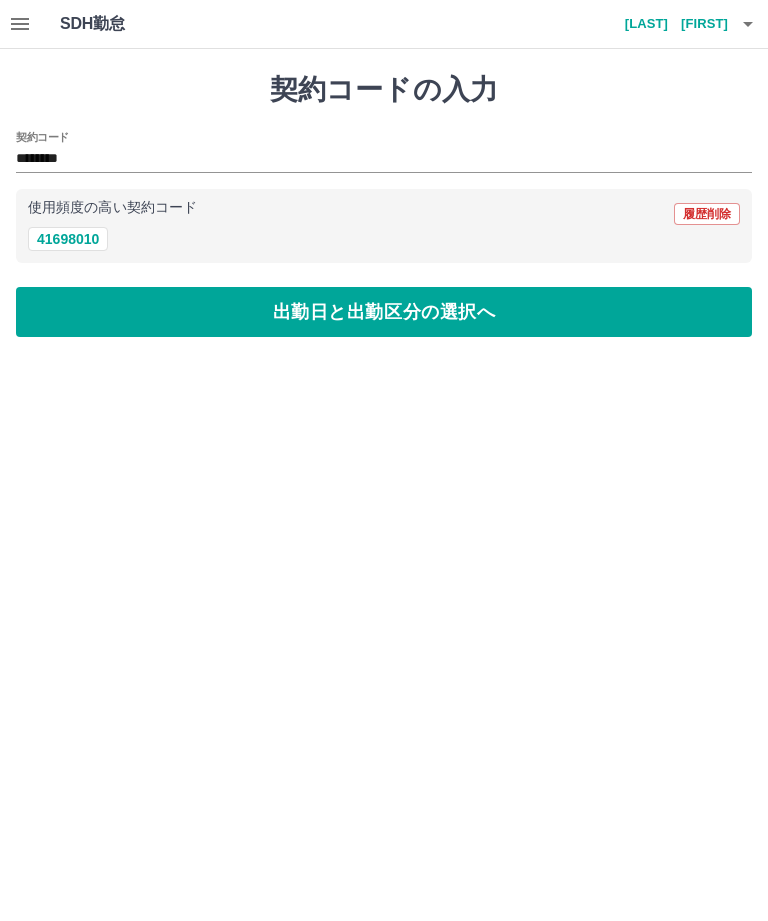 click on "出勤日と出勤区分の選択へ" at bounding box center [384, 312] 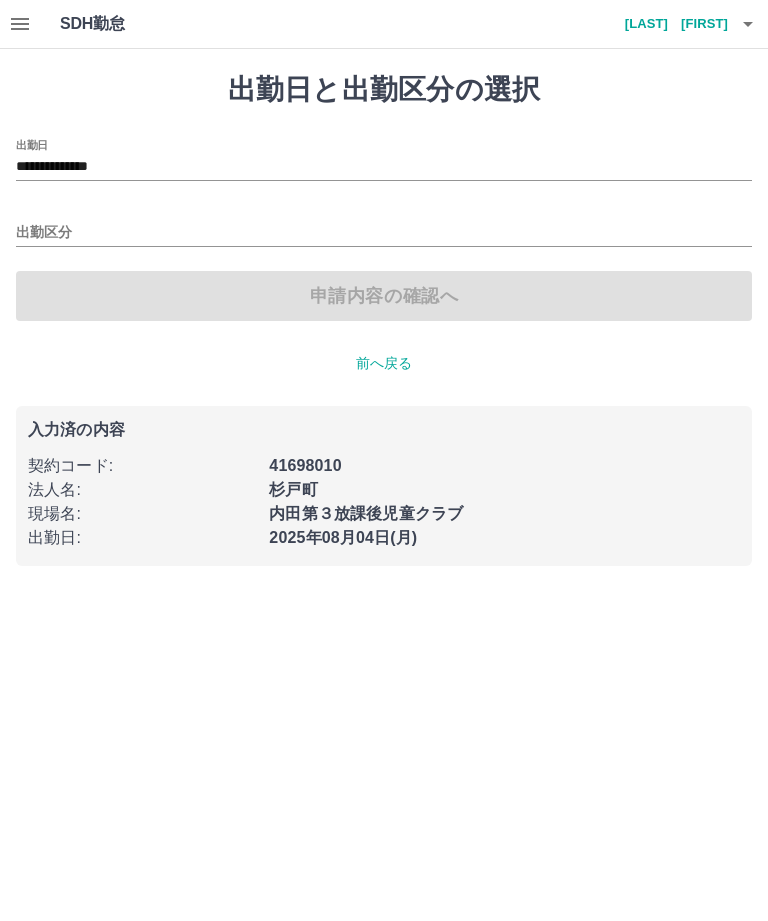 click on "出勤区分" at bounding box center [384, 233] 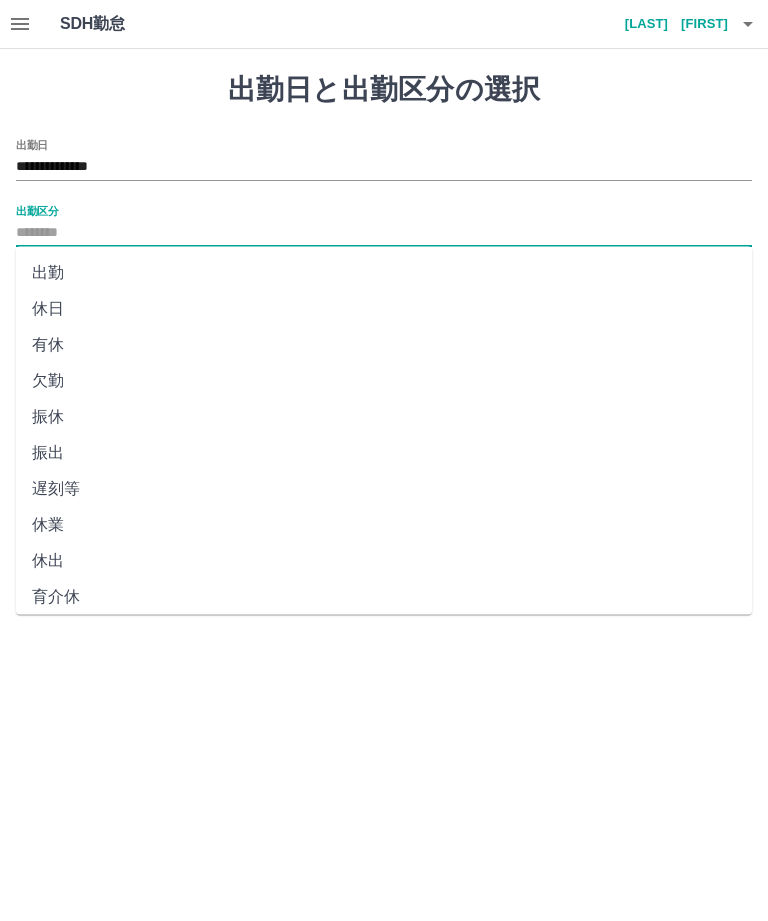 click on "出勤" at bounding box center (384, 273) 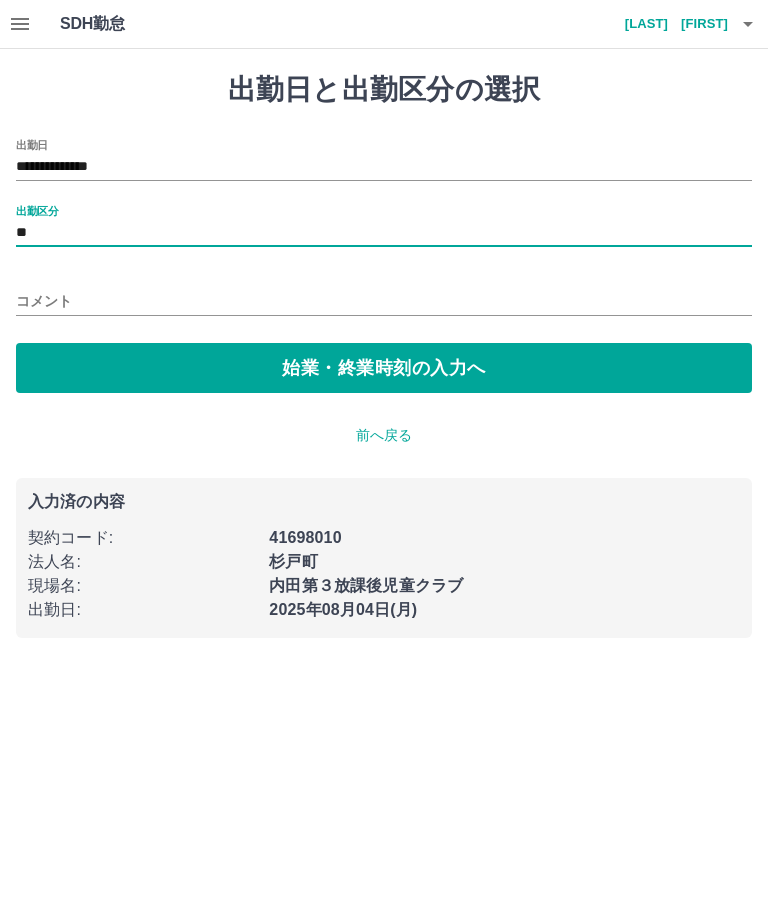 type on "**" 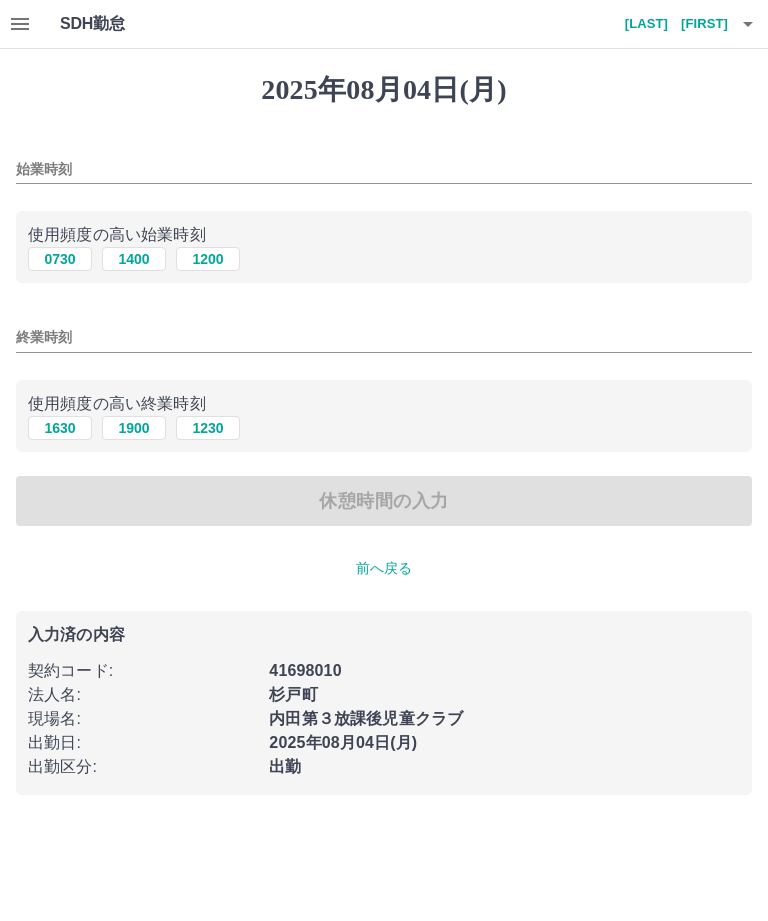 click on "始業時刻" at bounding box center (384, 169) 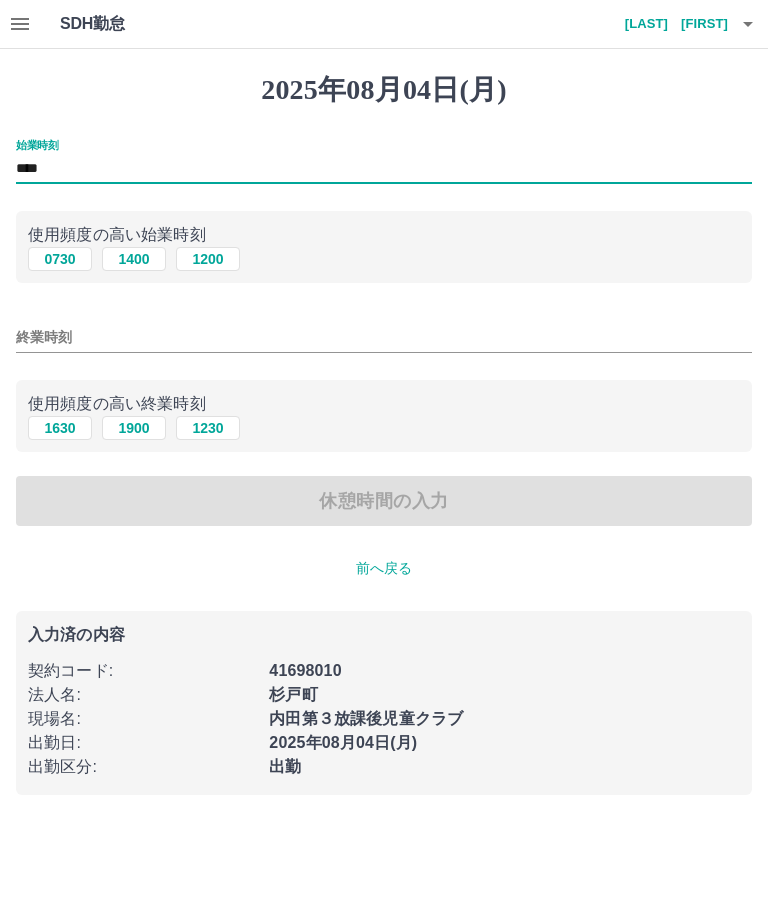 type on "****" 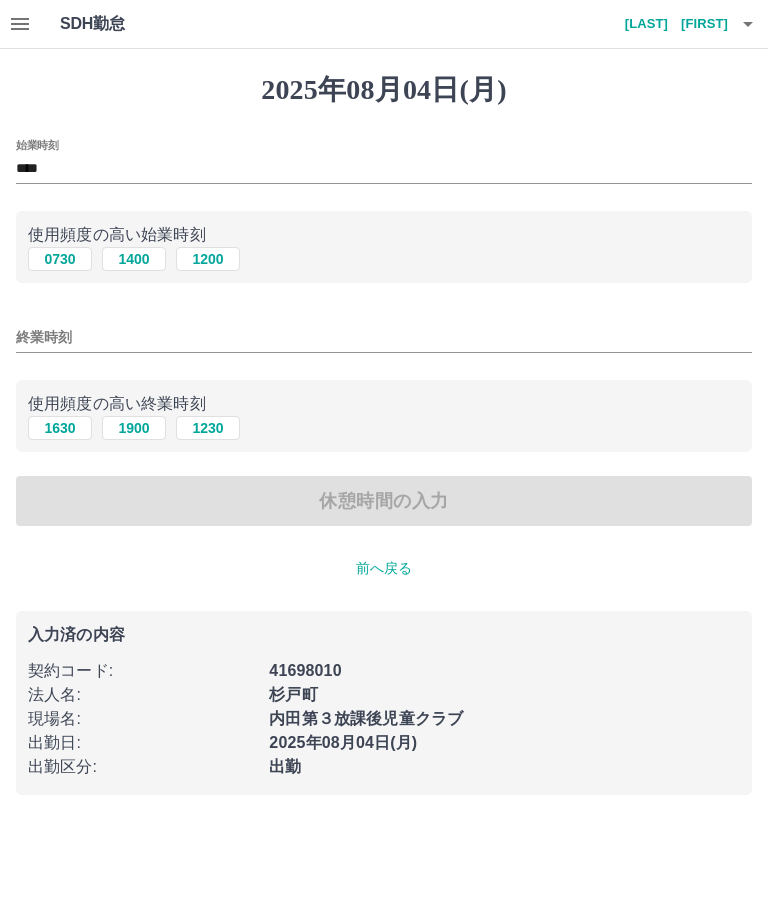 click on "終業時刻" at bounding box center [384, 337] 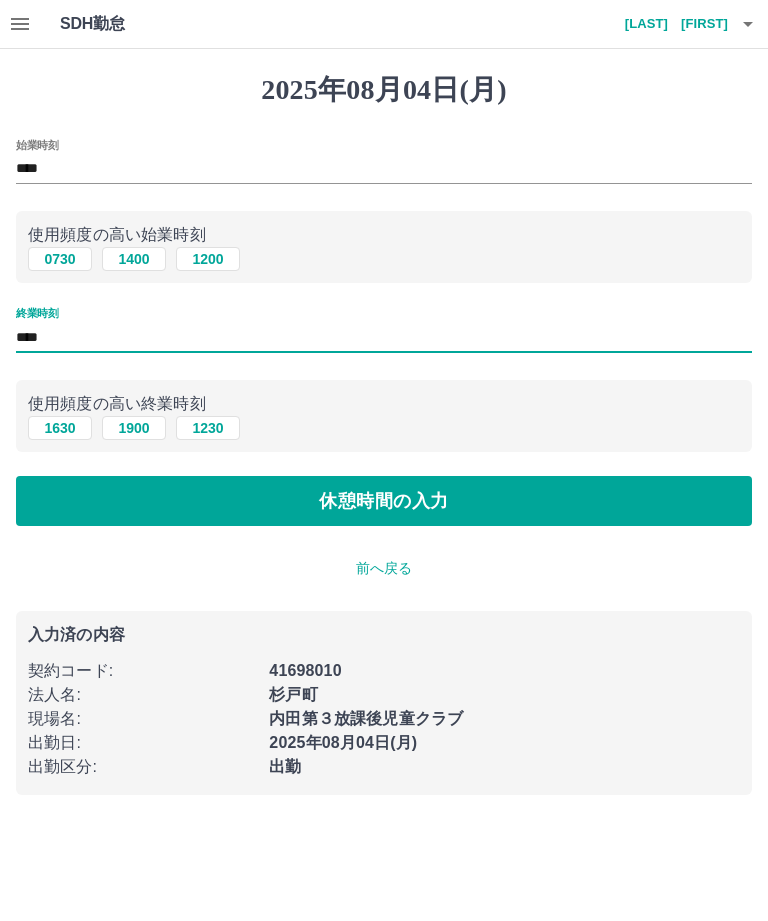 type on "****" 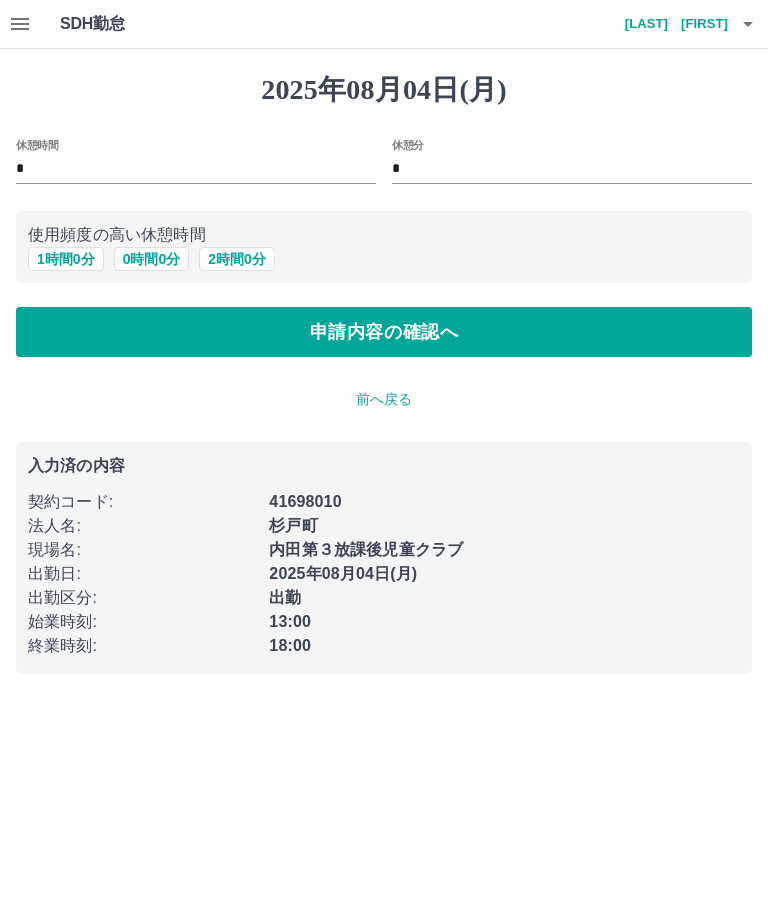 click on "申請内容の確認へ" at bounding box center [384, 332] 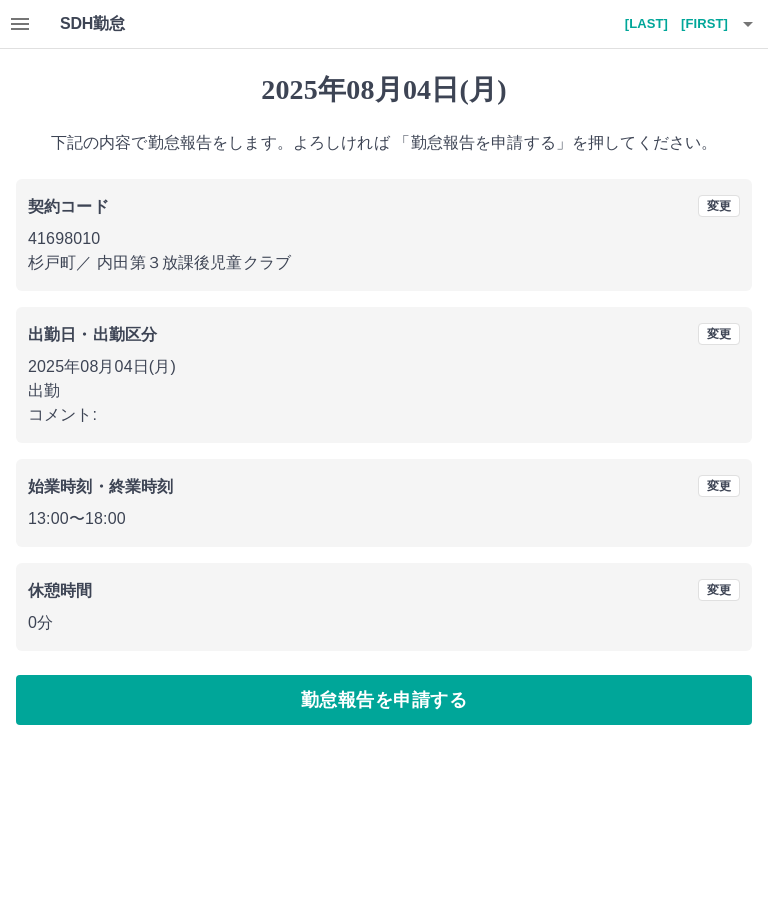 click on "勤怠報告を申請する" at bounding box center (384, 700) 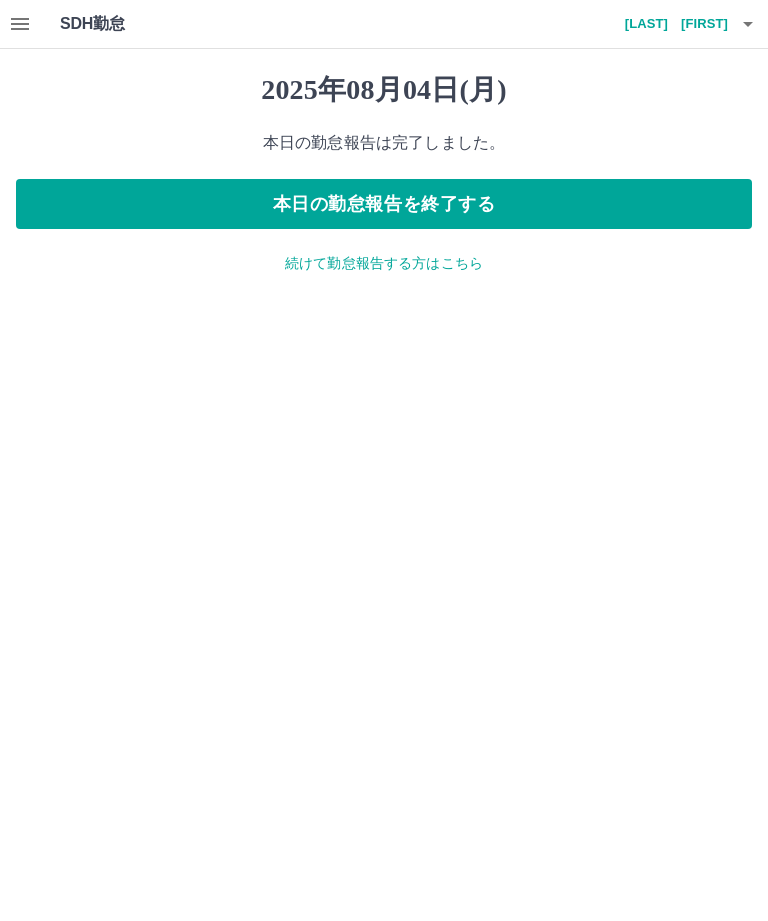 click on "続けて勤怠報告する方はこちら" at bounding box center [384, 263] 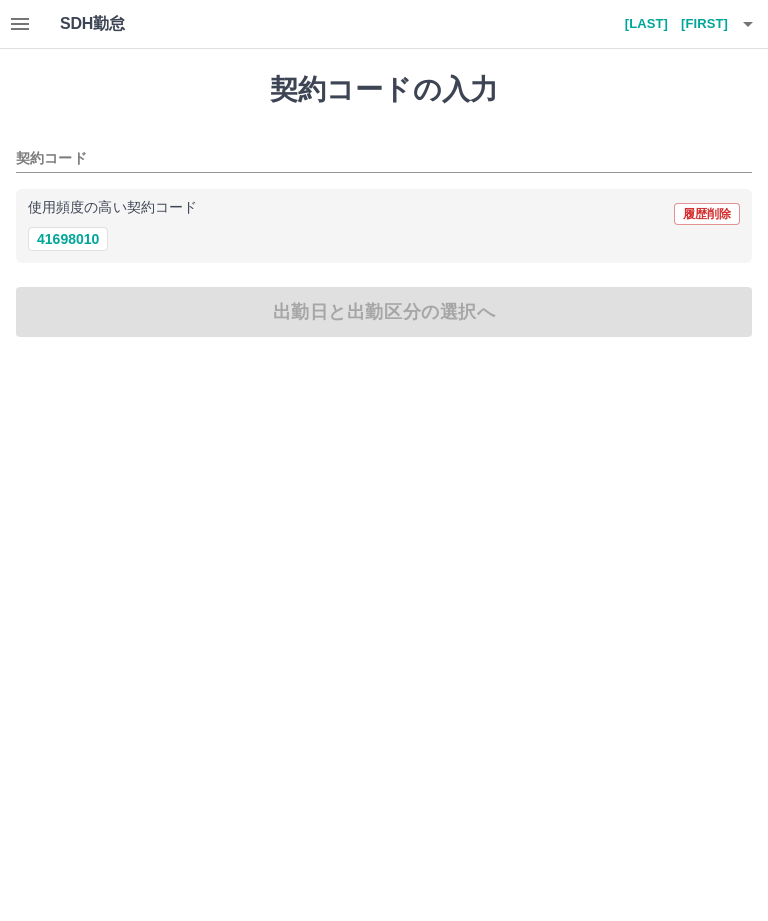 click on "使用頻度の高い契約コード 履歴削除" at bounding box center [384, 214] 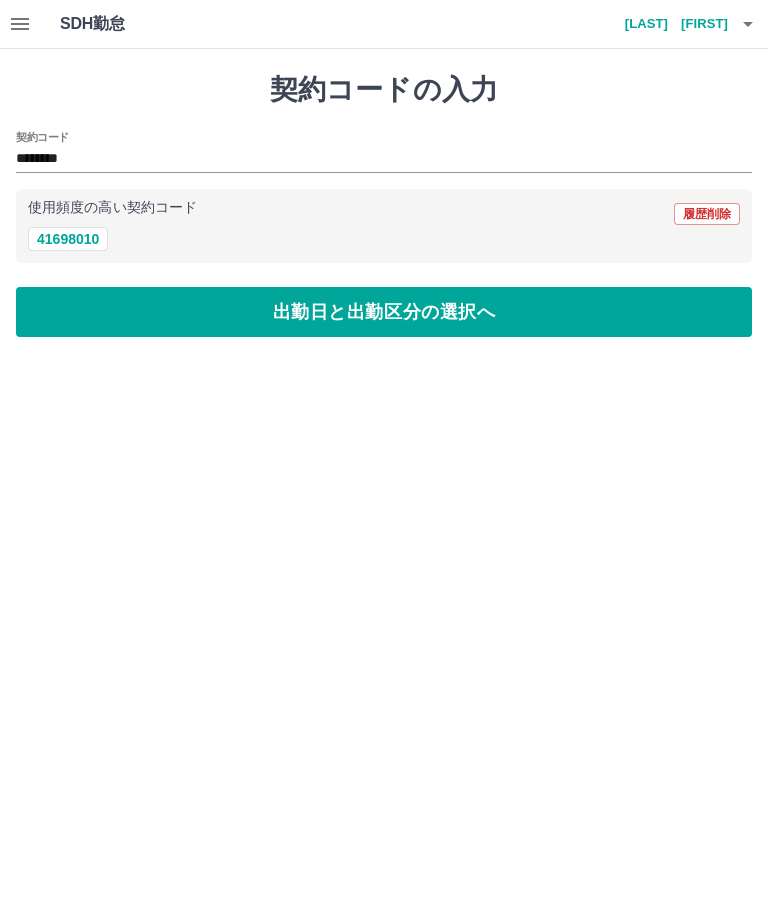 click on "出勤日と出勤区分の選択へ" at bounding box center [384, 312] 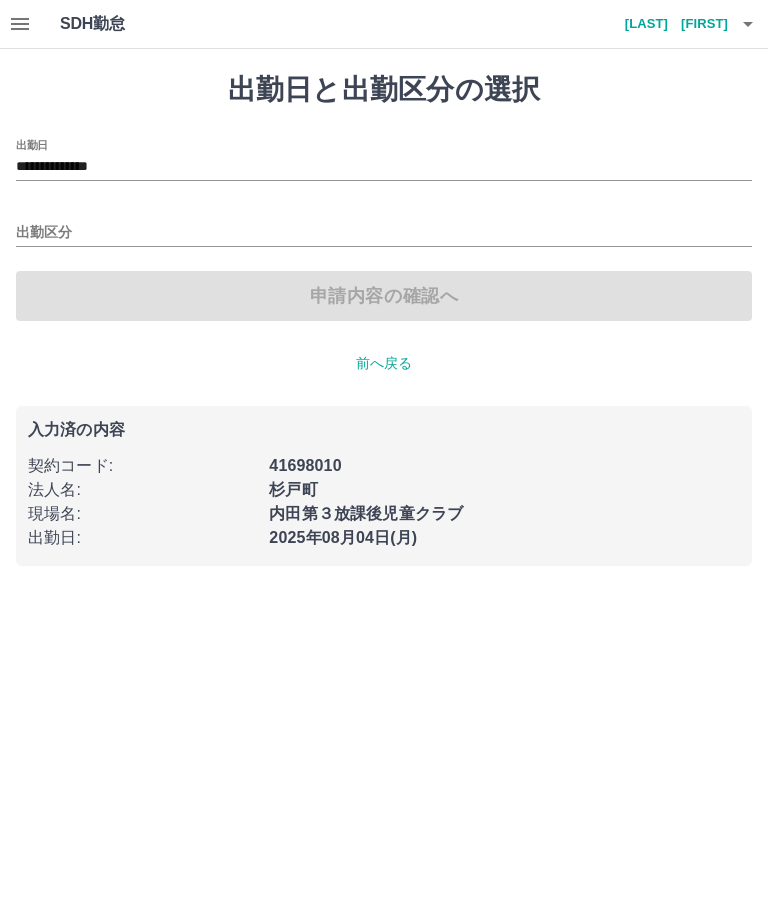click on "**********" at bounding box center (384, 167) 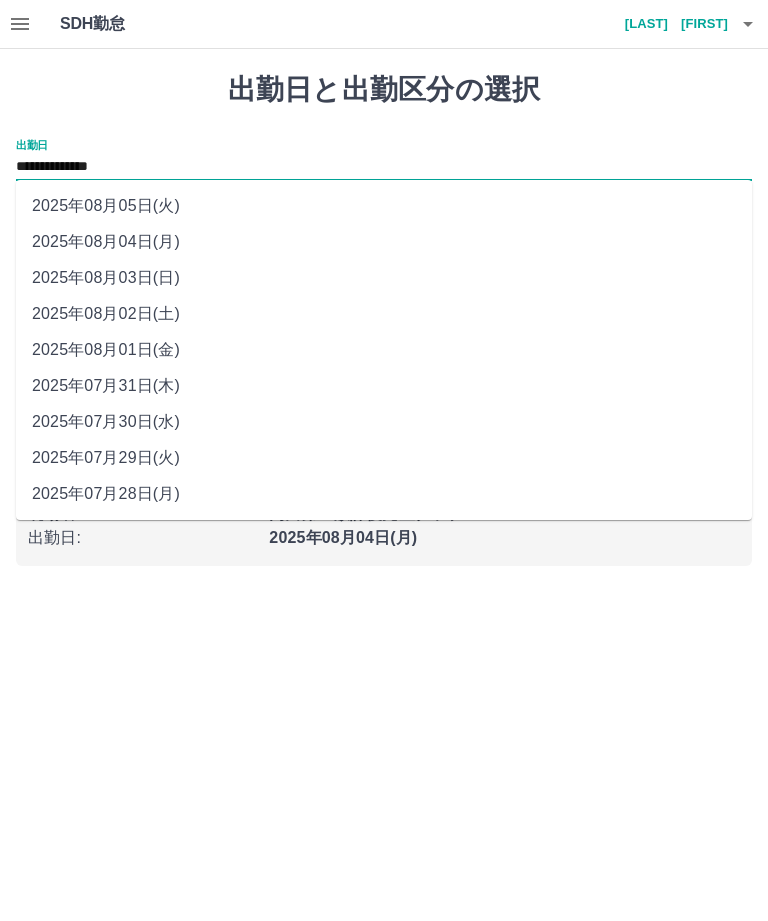 click on "2025年08月03日(日)" at bounding box center (384, 278) 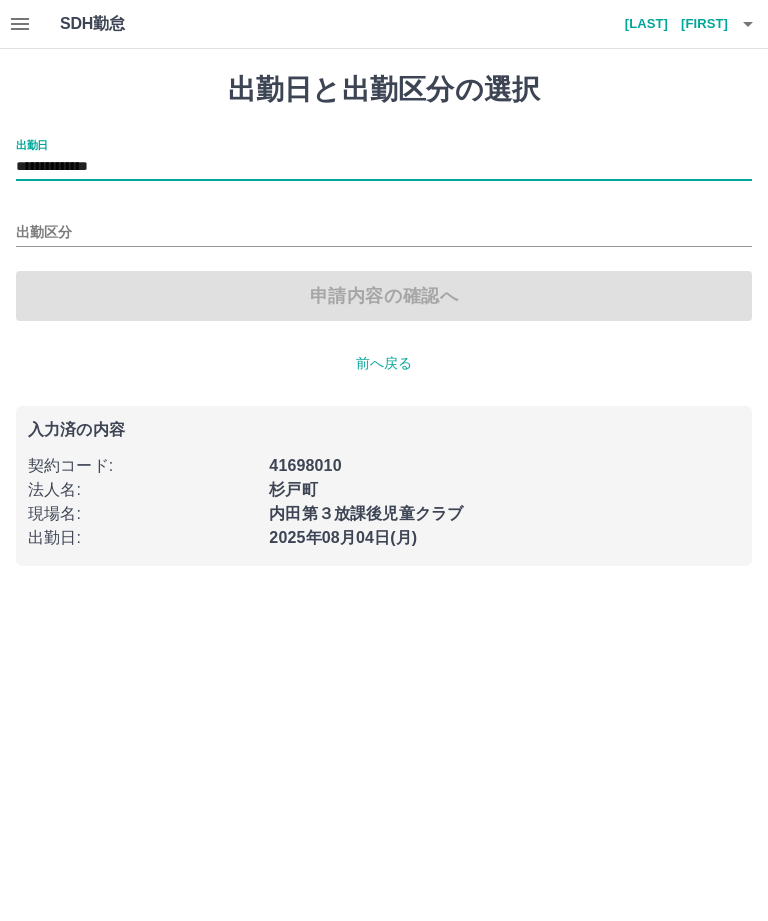 click on "出勤区分" at bounding box center [384, 233] 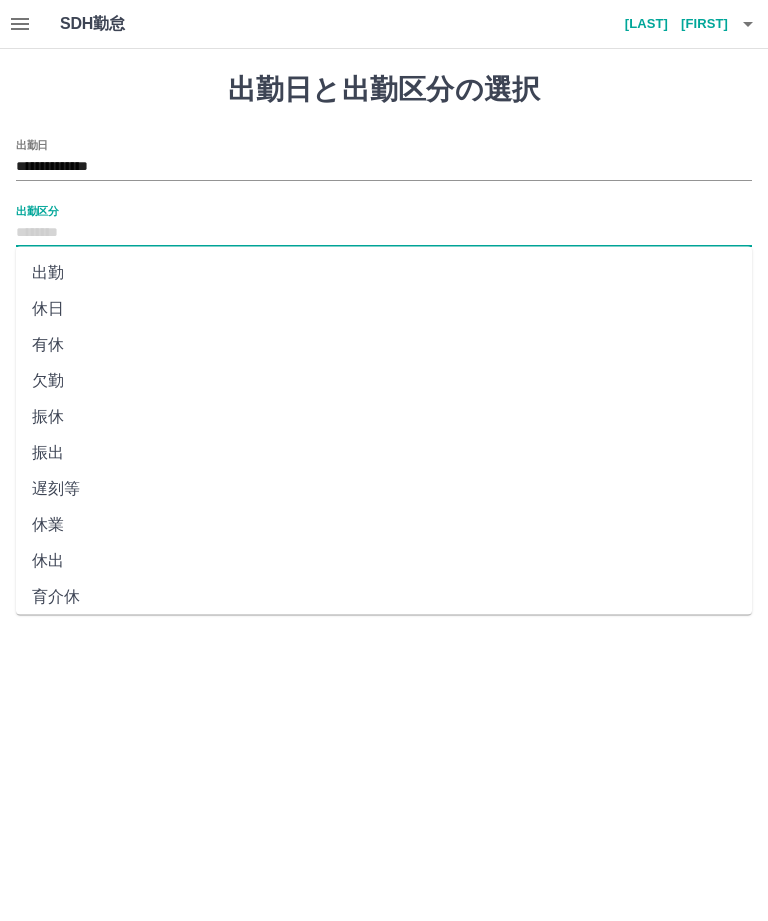 click on "休日" at bounding box center (384, 309) 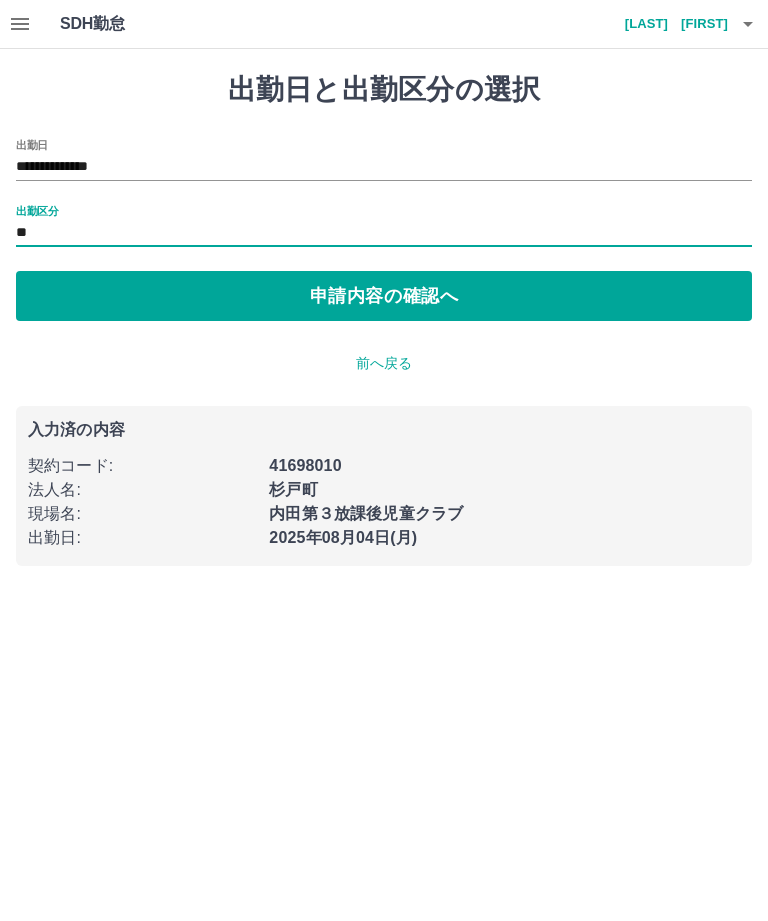 click on "**********" at bounding box center (384, 230) 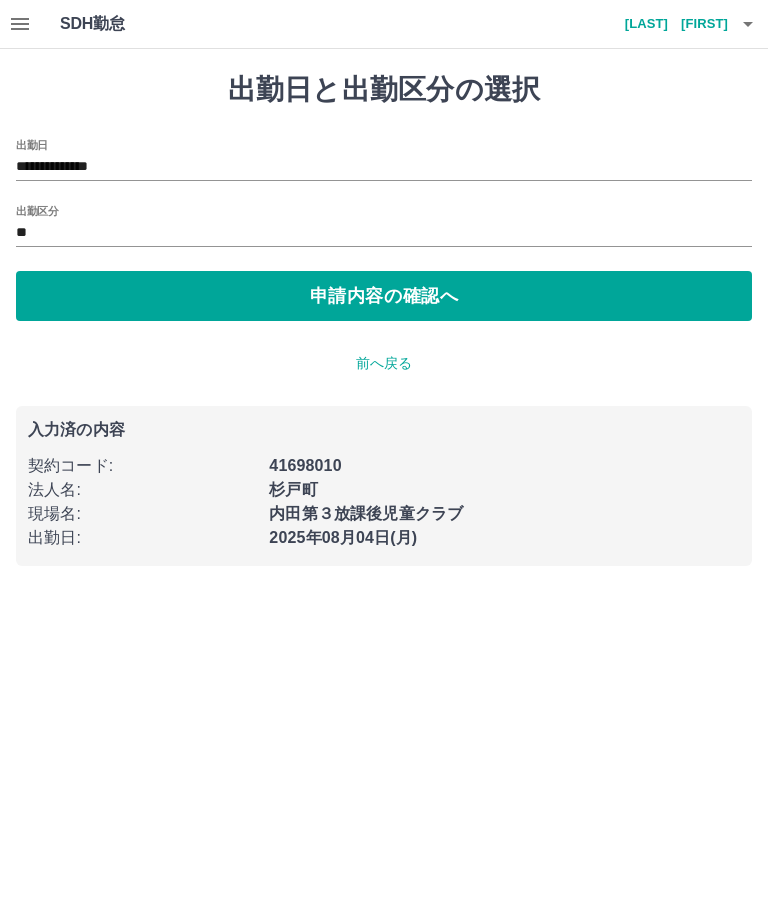 click on "**" at bounding box center [384, 233] 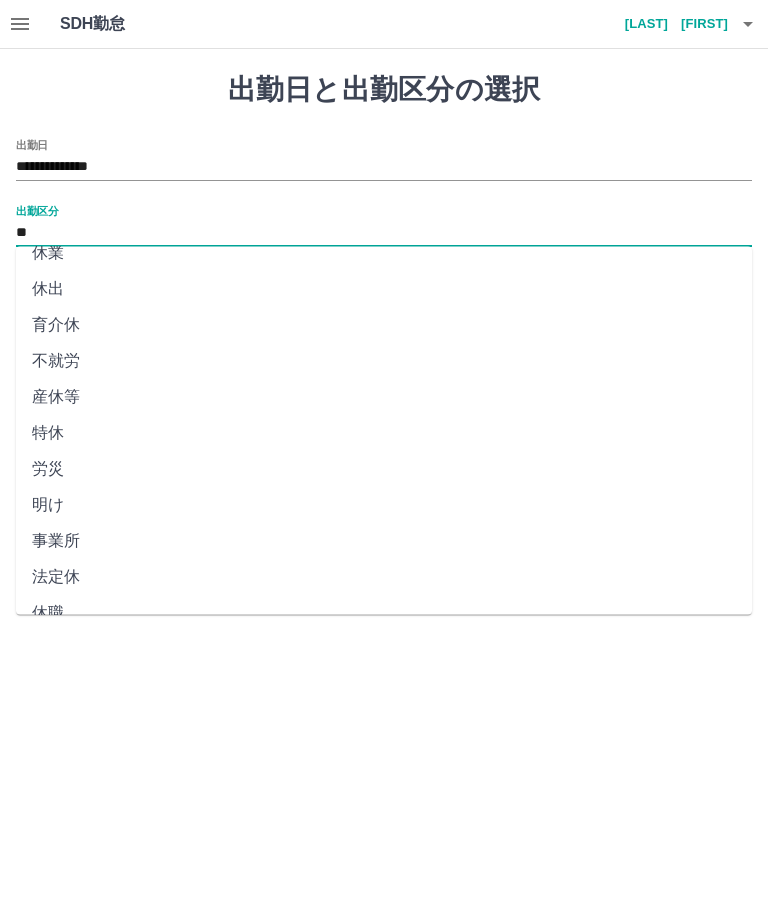 scroll, scrollTop: 270, scrollLeft: 0, axis: vertical 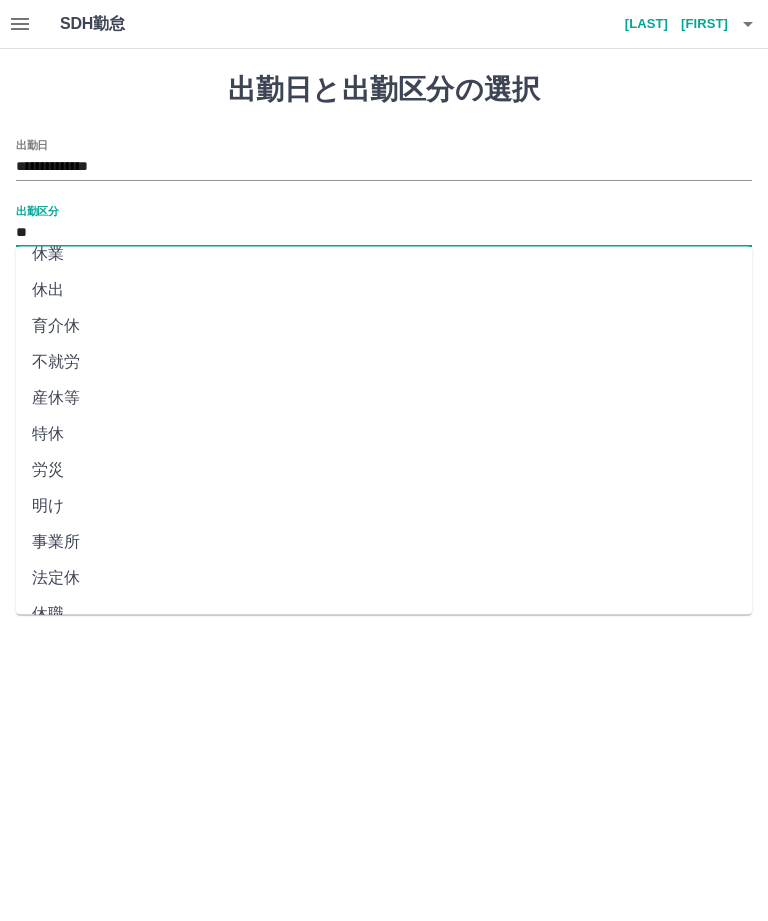 click on "法定休" at bounding box center [384, 579] 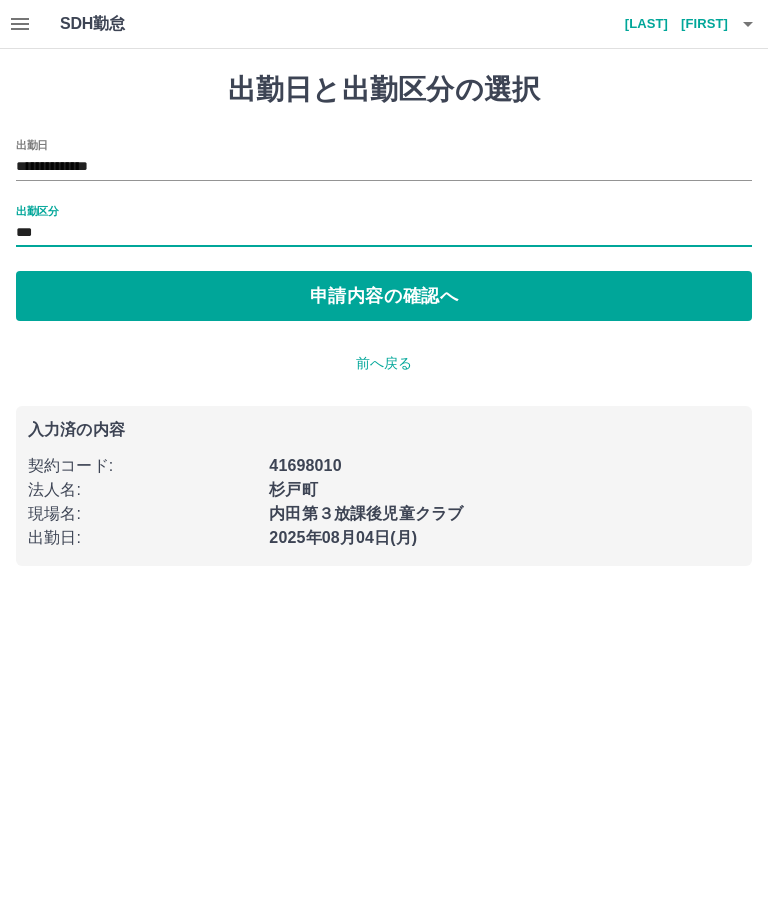 click on "申請内容の確認へ" at bounding box center (384, 296) 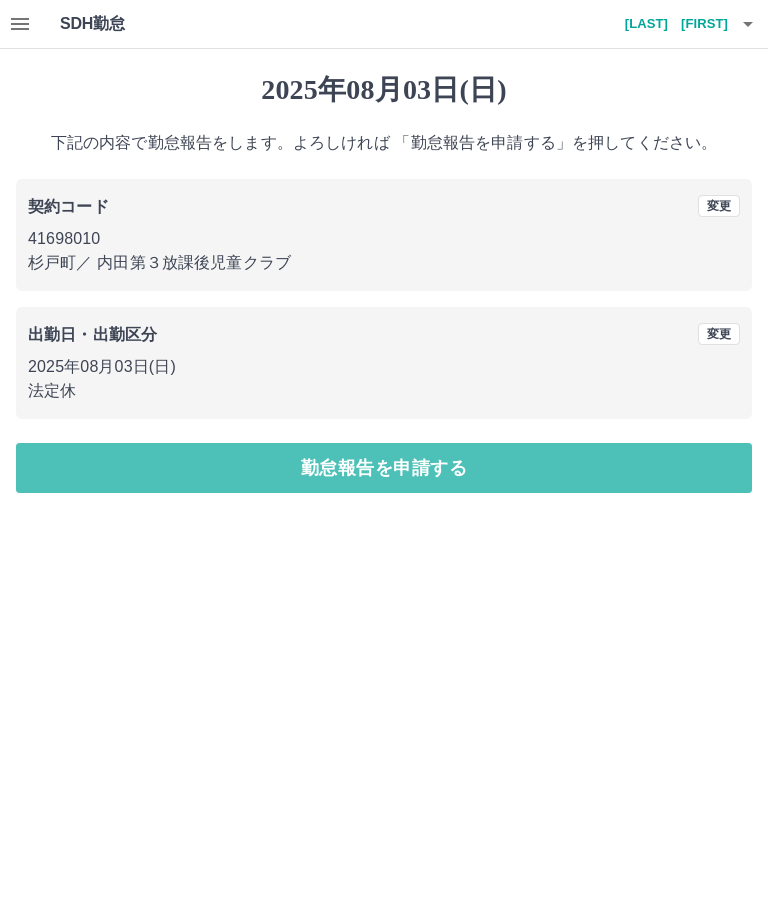 click on "勤怠報告を申請する" at bounding box center [384, 468] 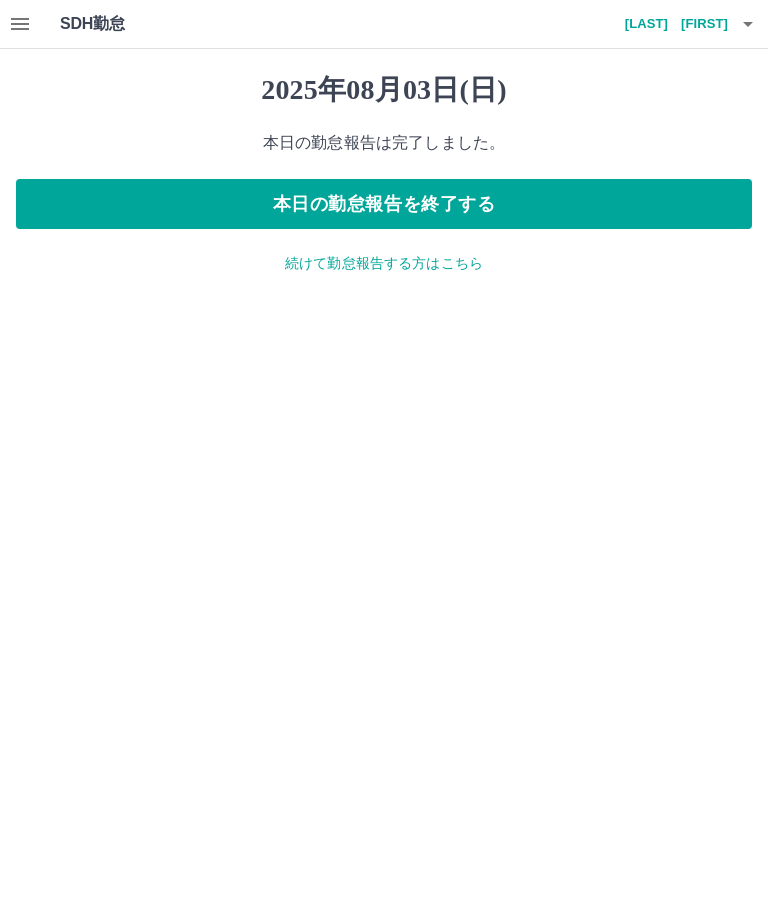 click on "秋山　美穂子" at bounding box center [668, 24] 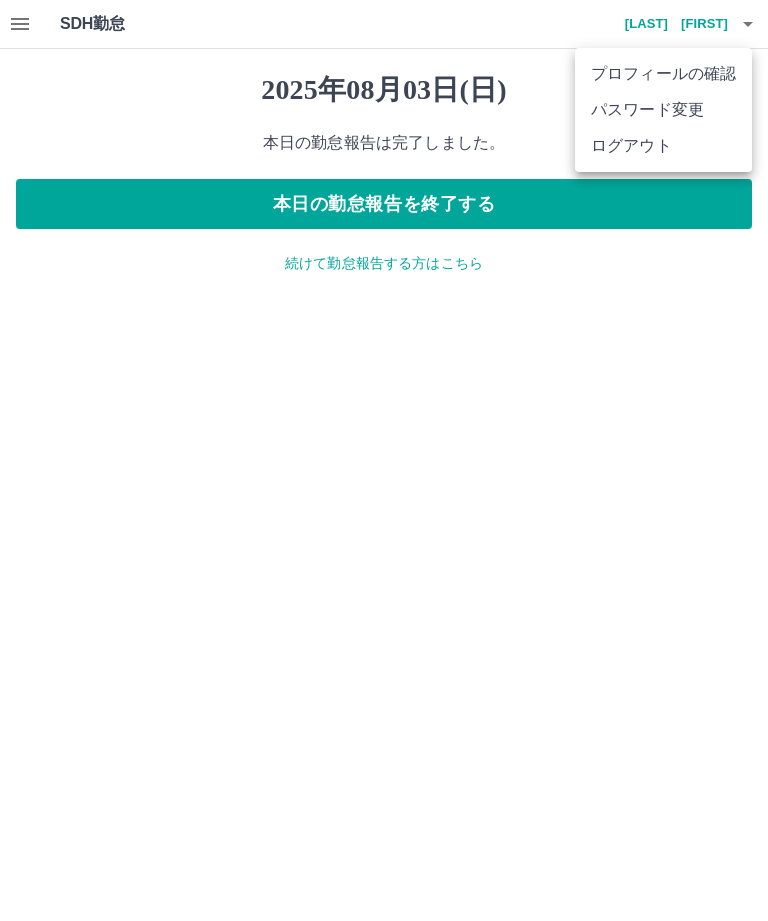 click on "ログアウト" at bounding box center (663, 146) 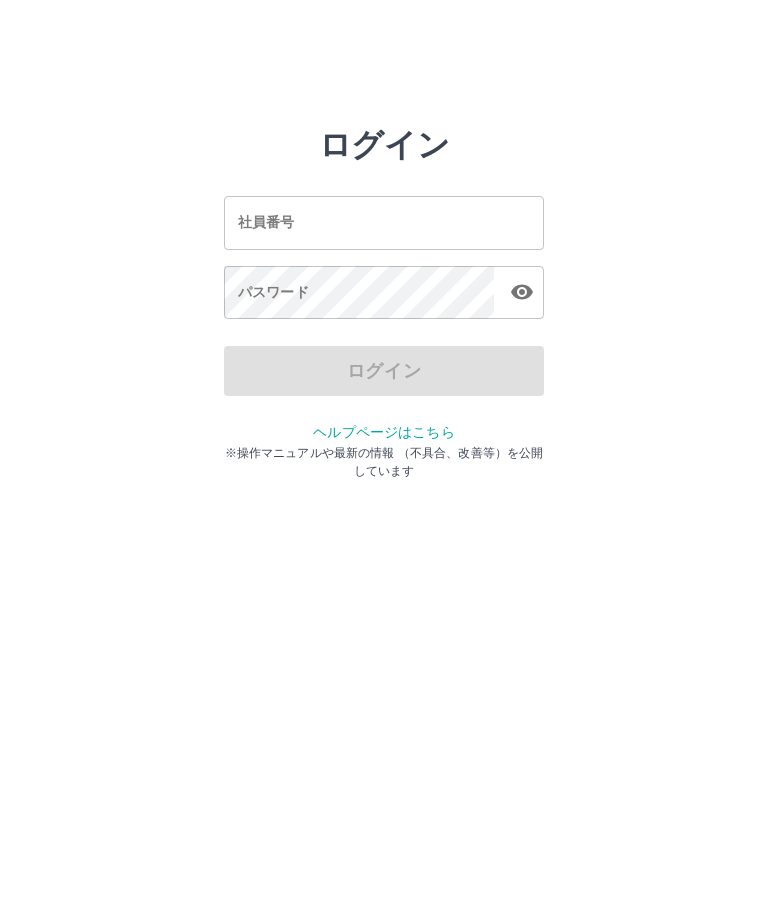 scroll, scrollTop: 0, scrollLeft: 0, axis: both 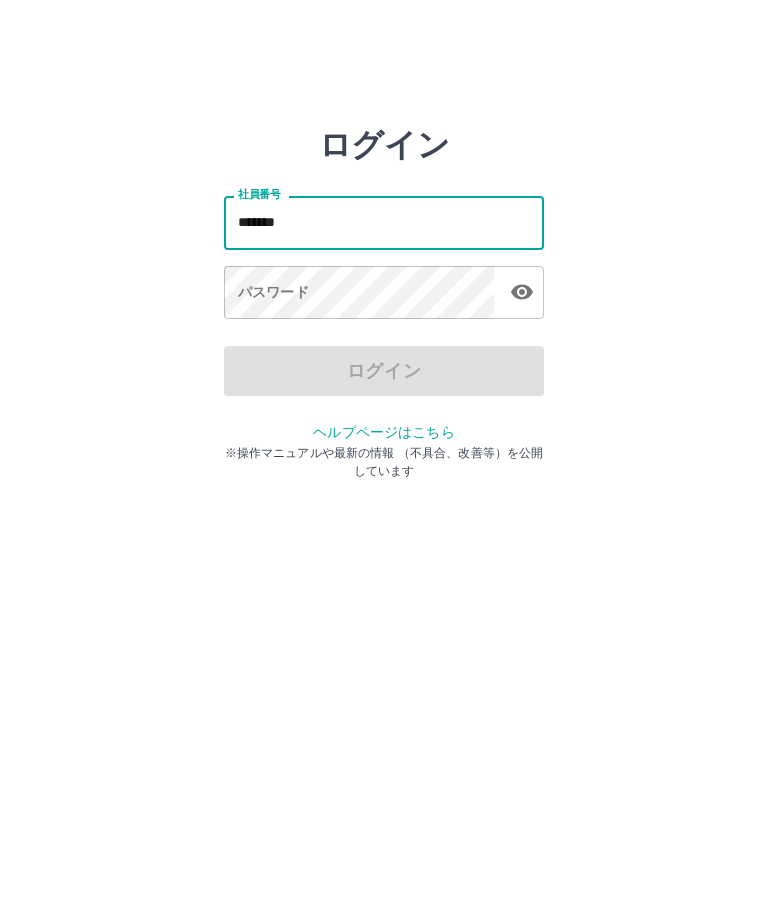 type on "*******" 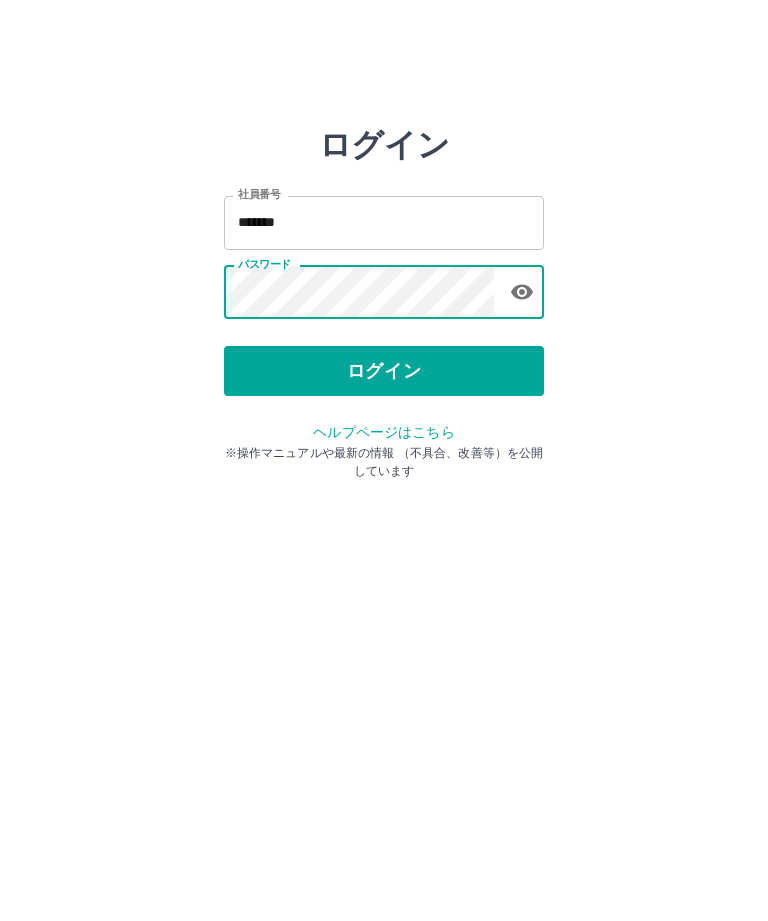click on "ログイン" at bounding box center [384, 371] 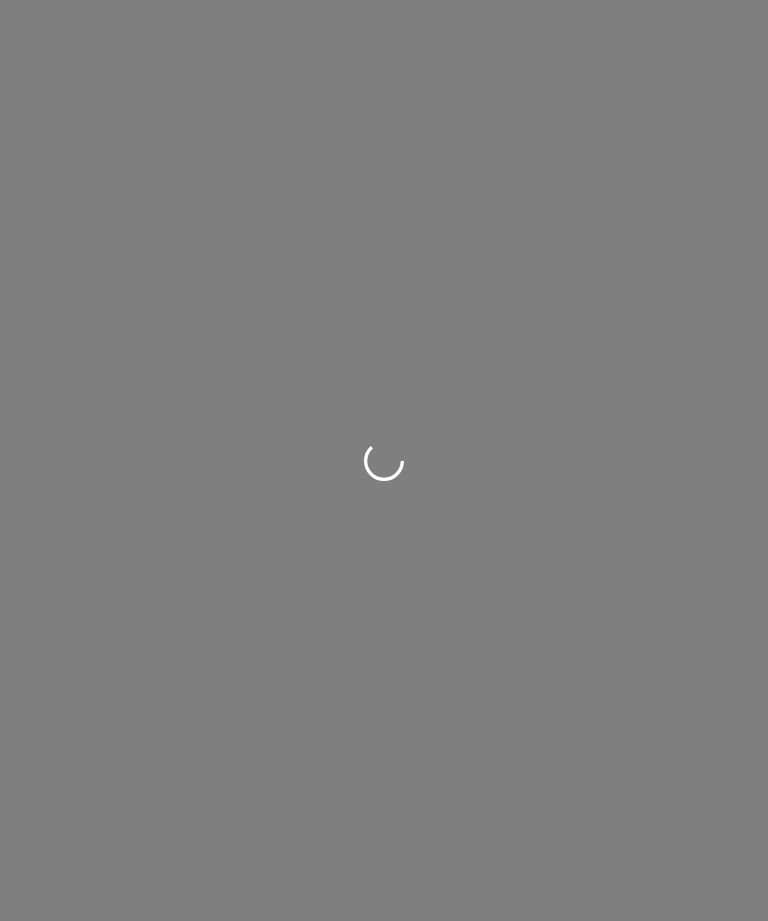 scroll, scrollTop: 0, scrollLeft: 0, axis: both 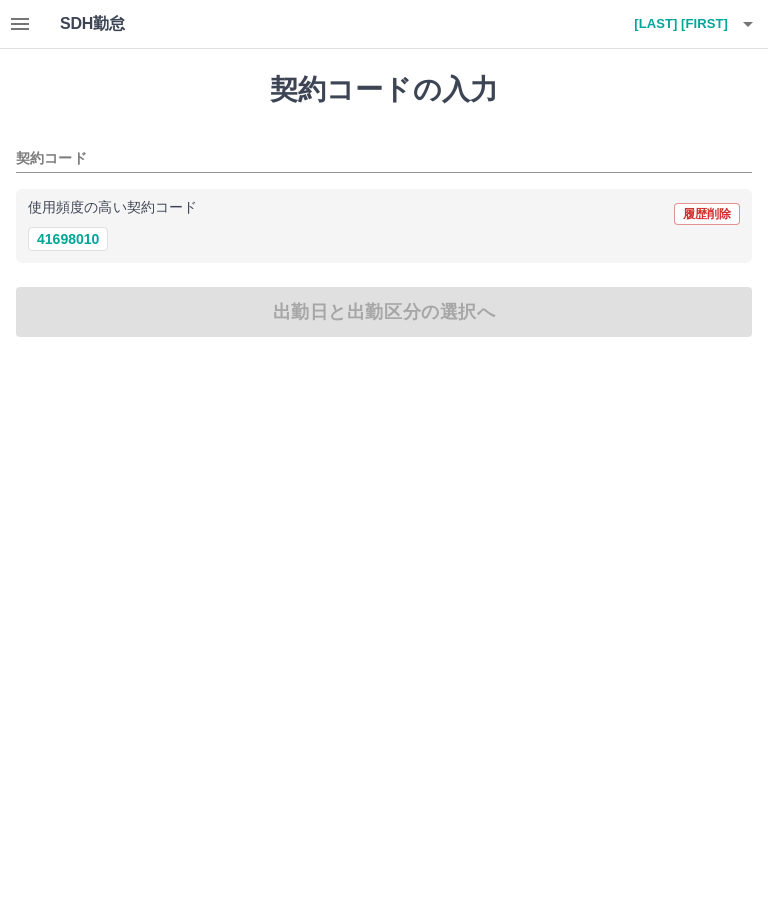 click on "41698010" at bounding box center (68, 239) 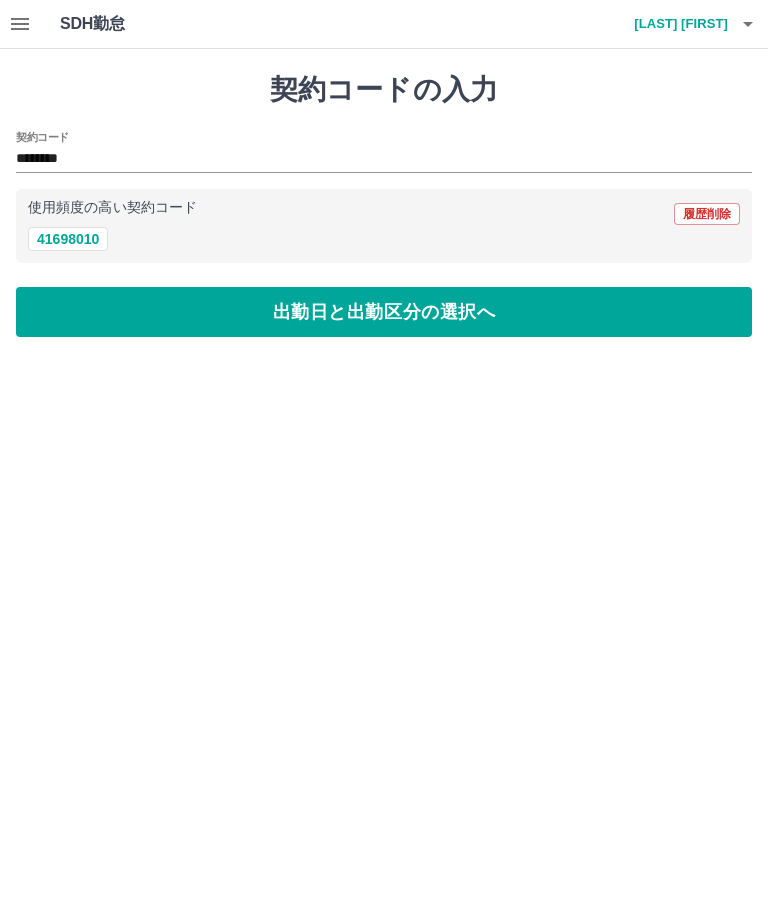 click on "出勤日と出勤区分の選択へ" at bounding box center [384, 312] 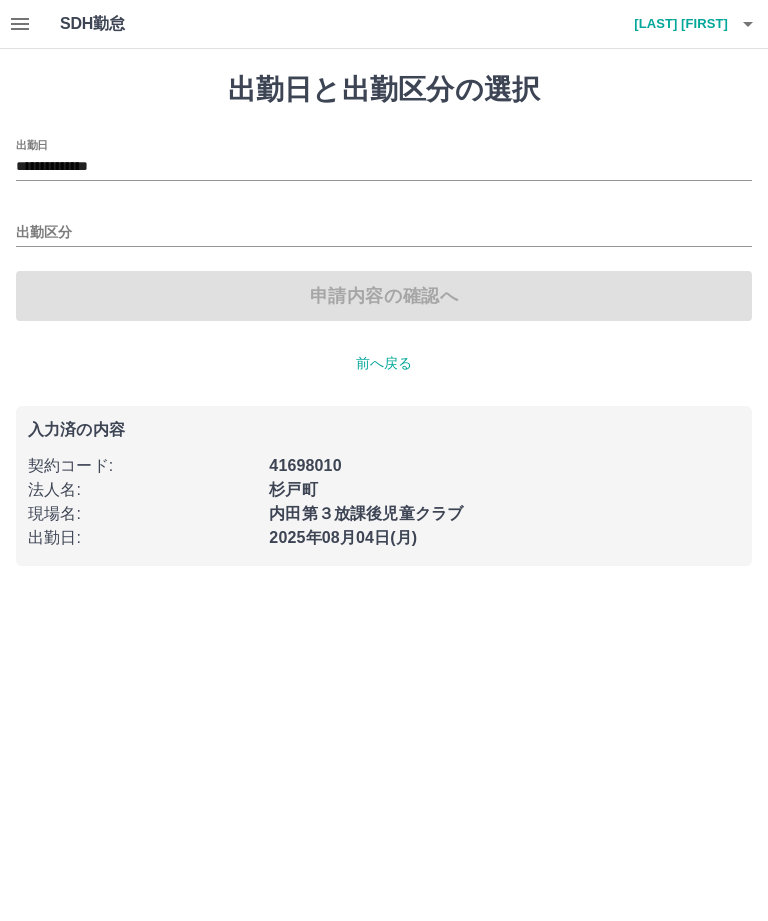 click on "出勤区分" at bounding box center (384, 233) 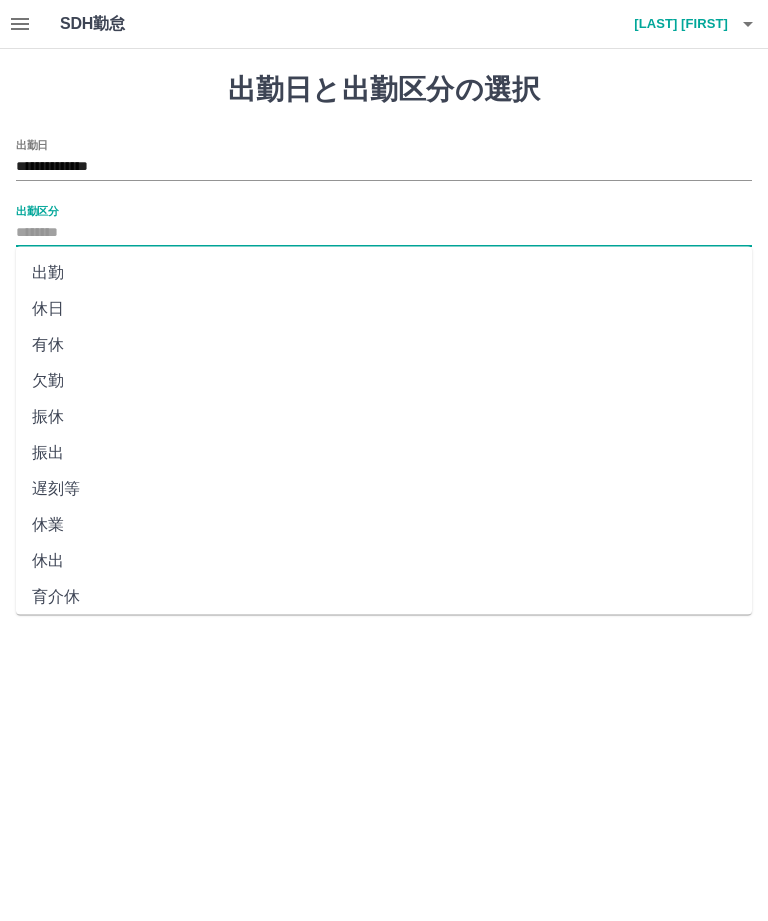 click on "出勤" at bounding box center [384, 273] 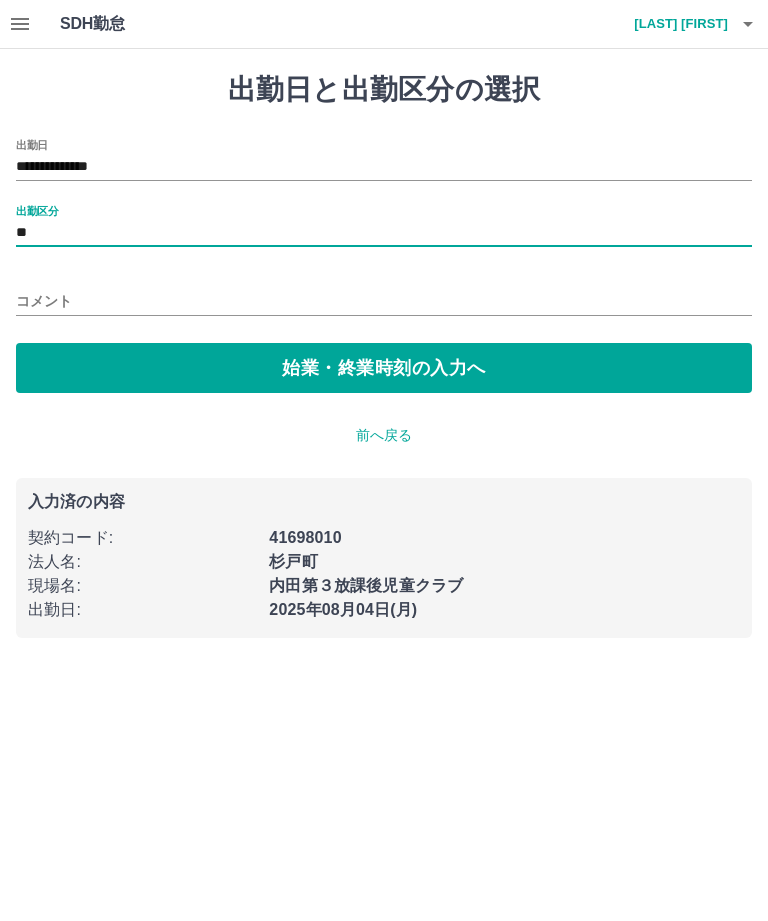 click on "始業・終業時刻の入力へ" at bounding box center [384, 368] 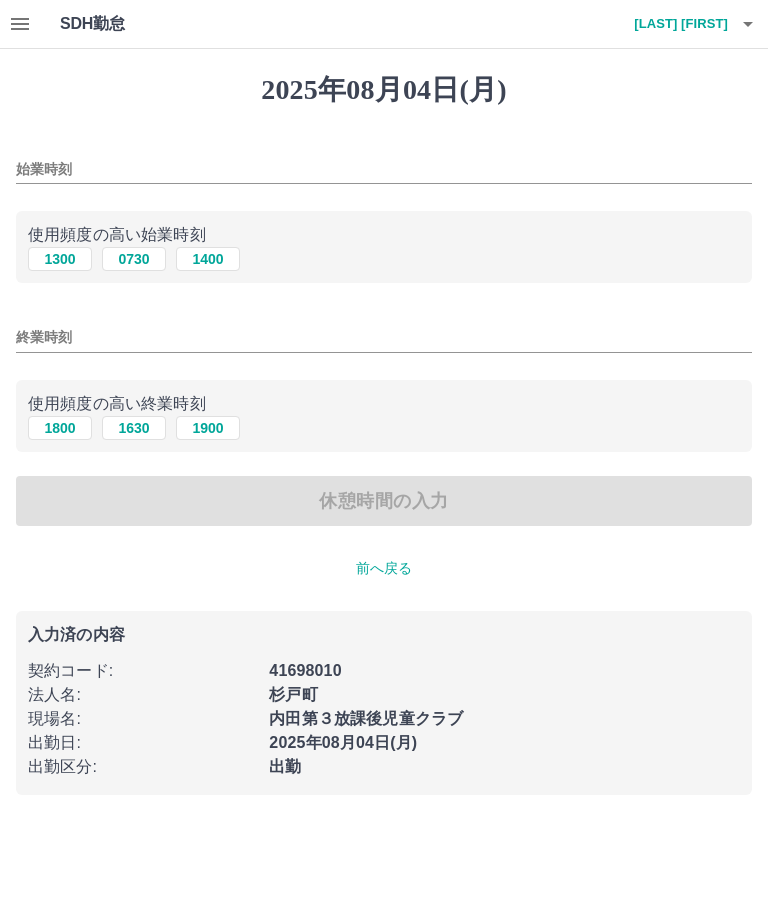 click on "始業時刻" at bounding box center [384, 163] 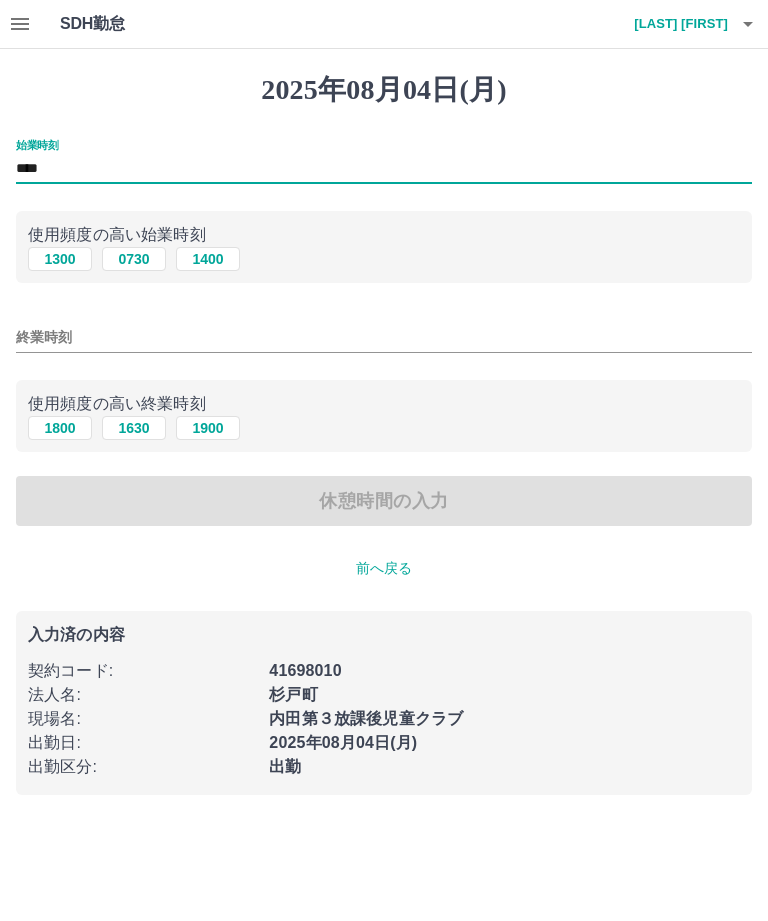 type on "****" 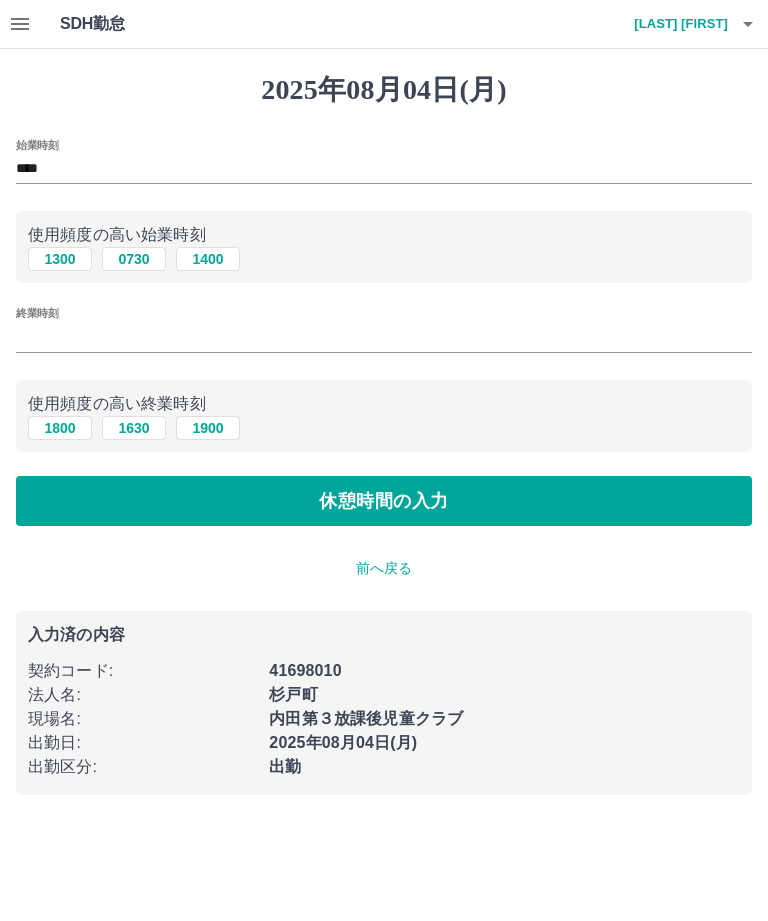 type on "****" 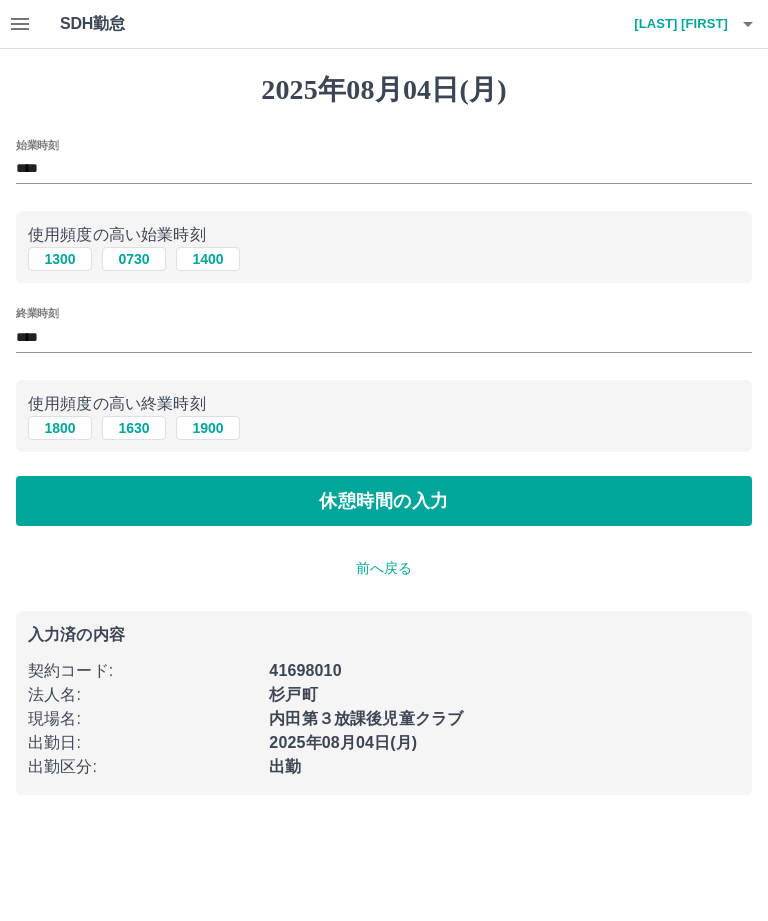 click on "休憩時間の入力" at bounding box center (384, 501) 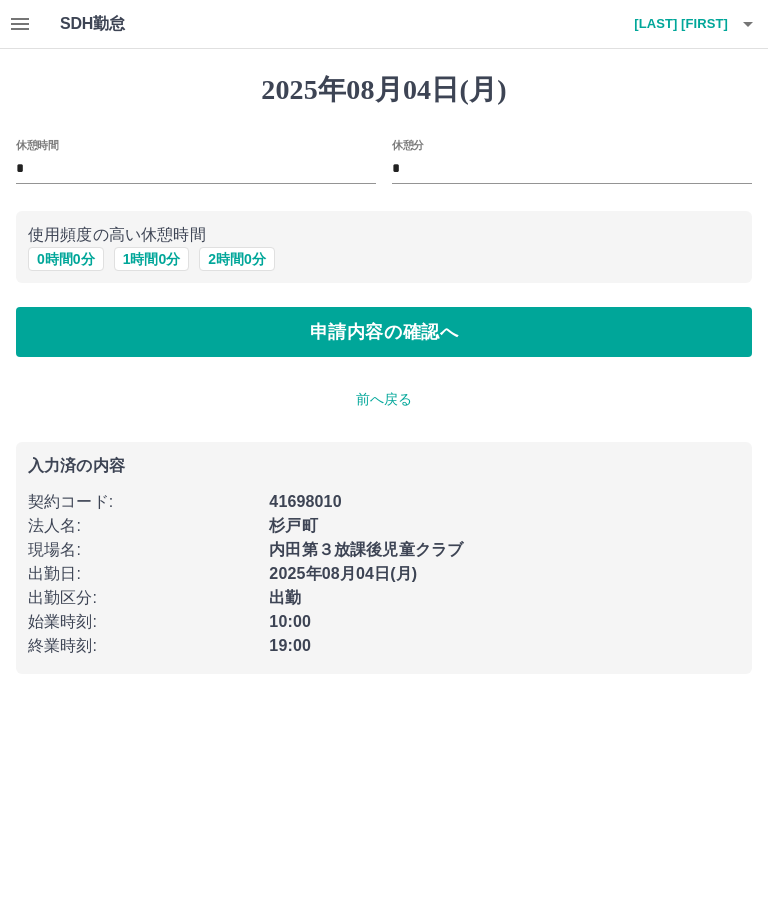 click on "1 時間 0 分" at bounding box center [152, 259] 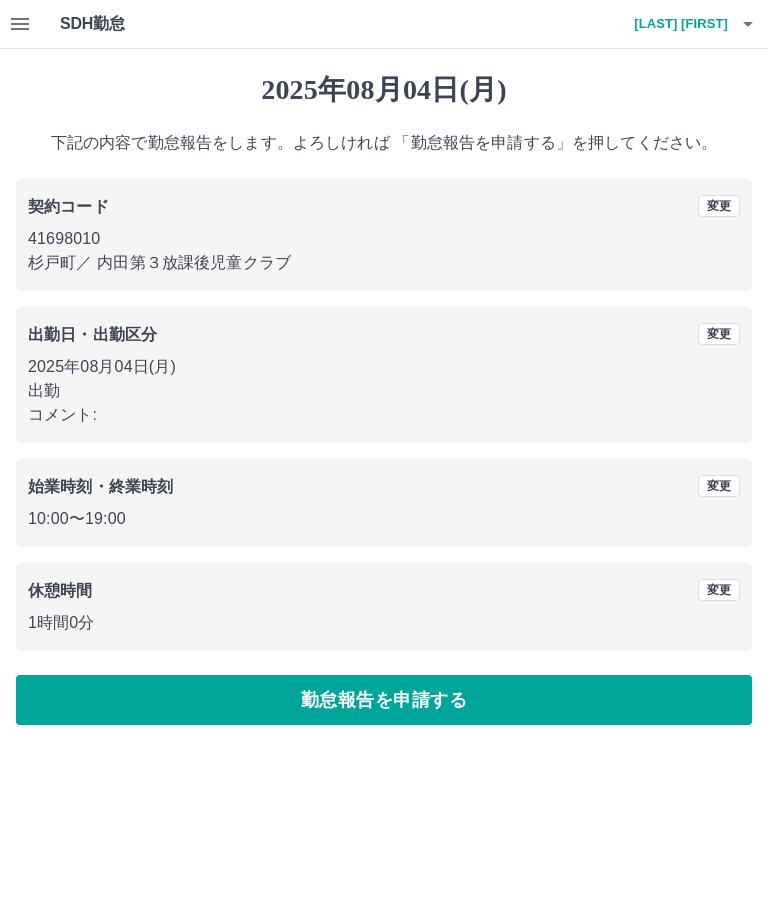 click on "勤怠報告を申請する" at bounding box center [384, 700] 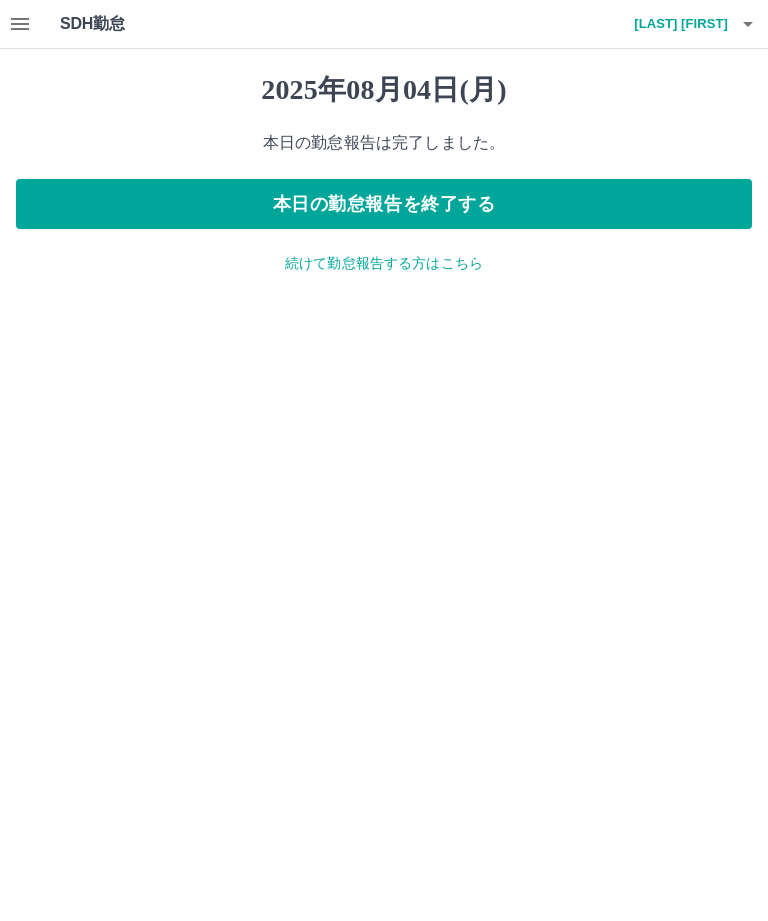 click 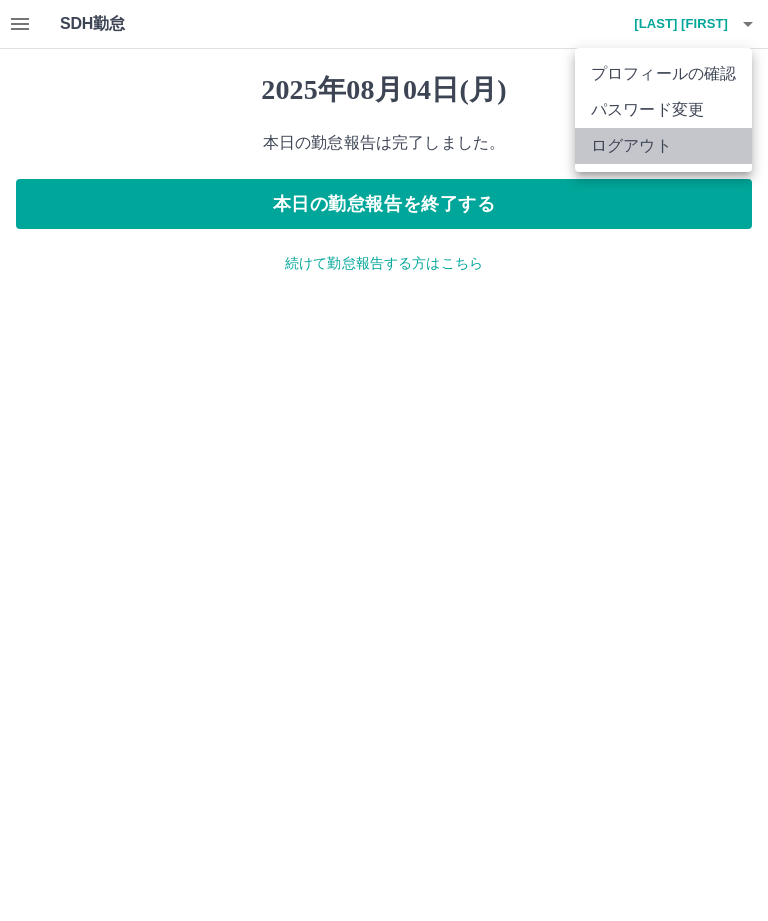 click on "ログアウト" at bounding box center (663, 146) 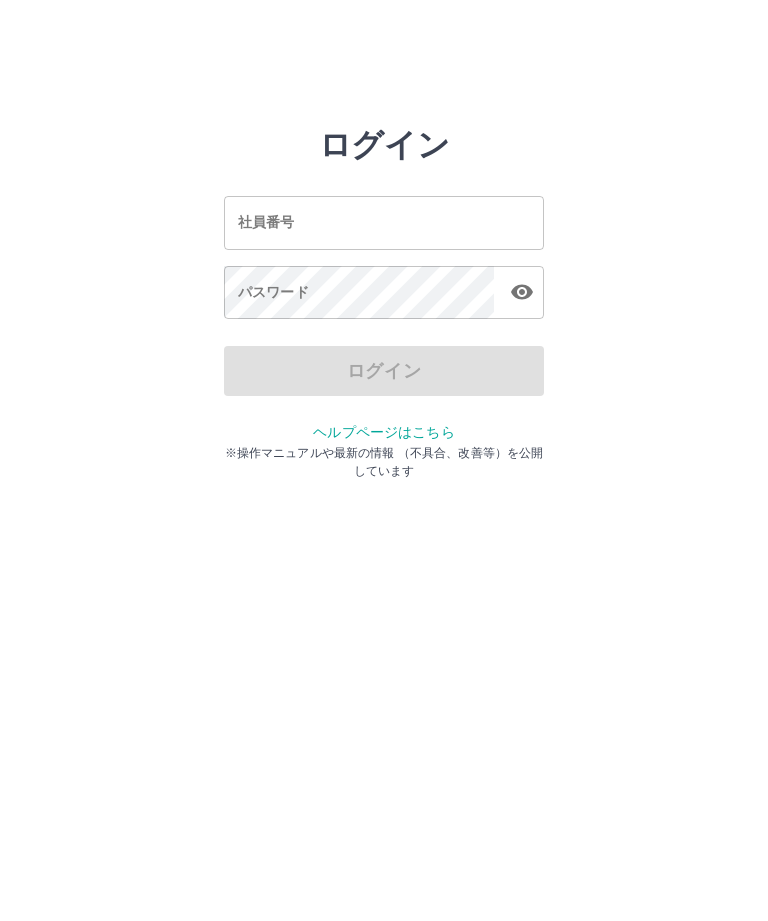 scroll, scrollTop: 10, scrollLeft: 0, axis: vertical 